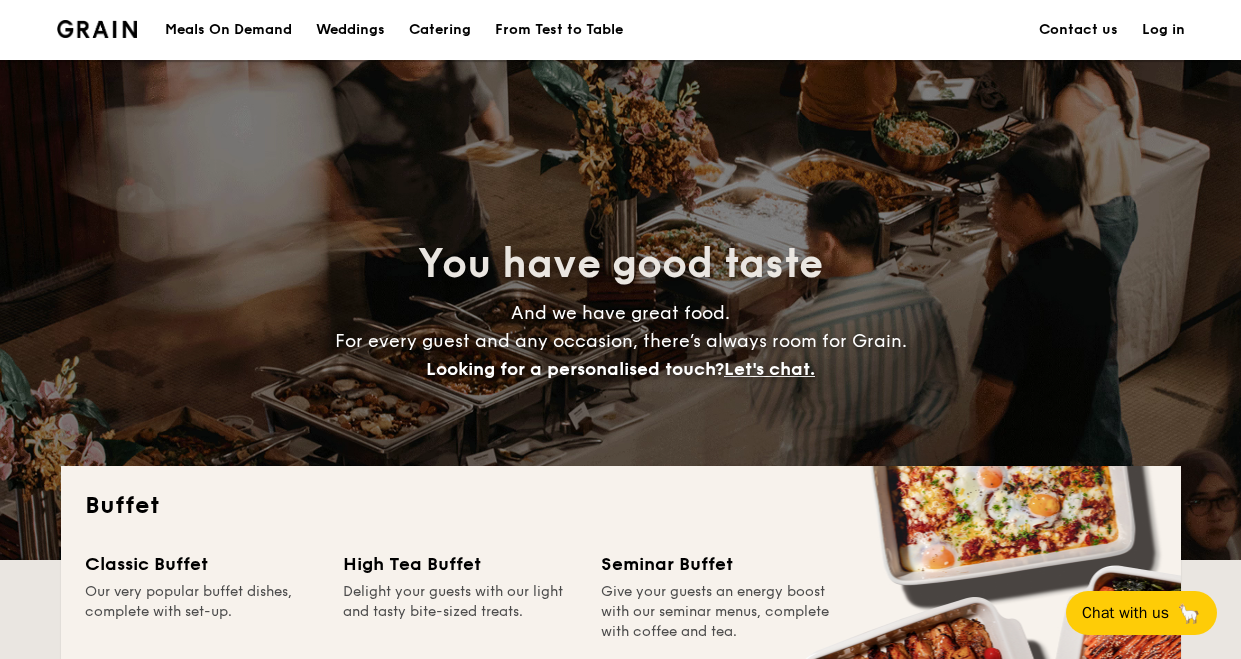 scroll, scrollTop: 200, scrollLeft: 0, axis: vertical 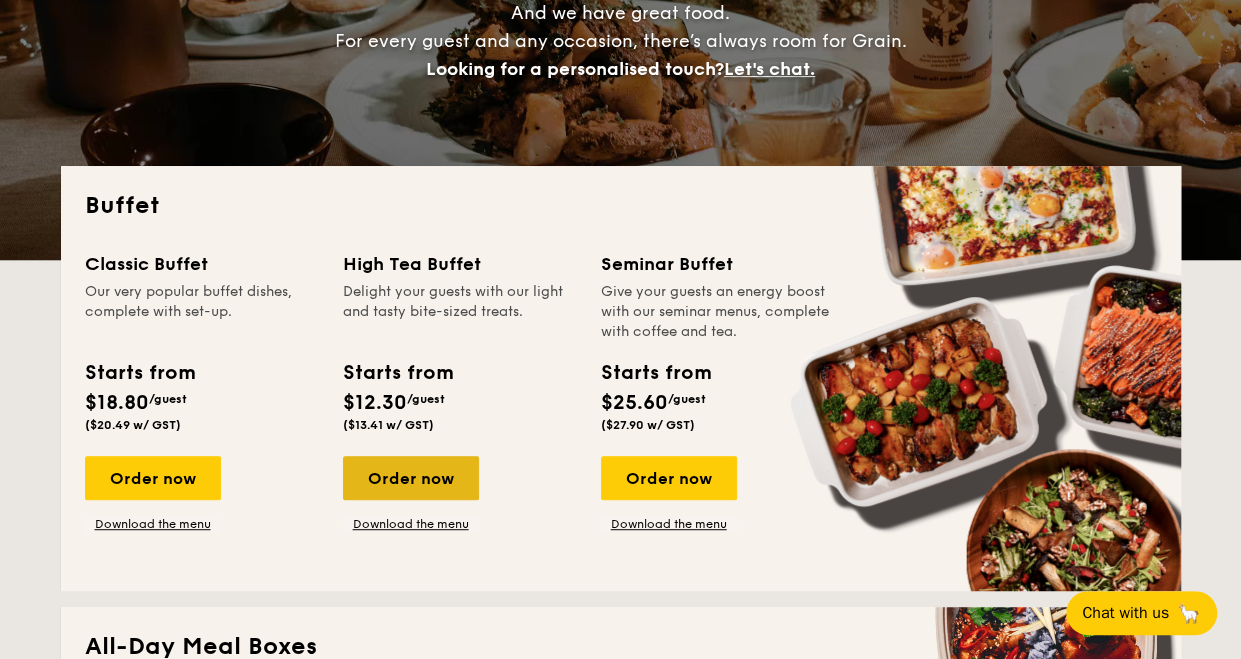 click on "Order now" at bounding box center [411, 478] 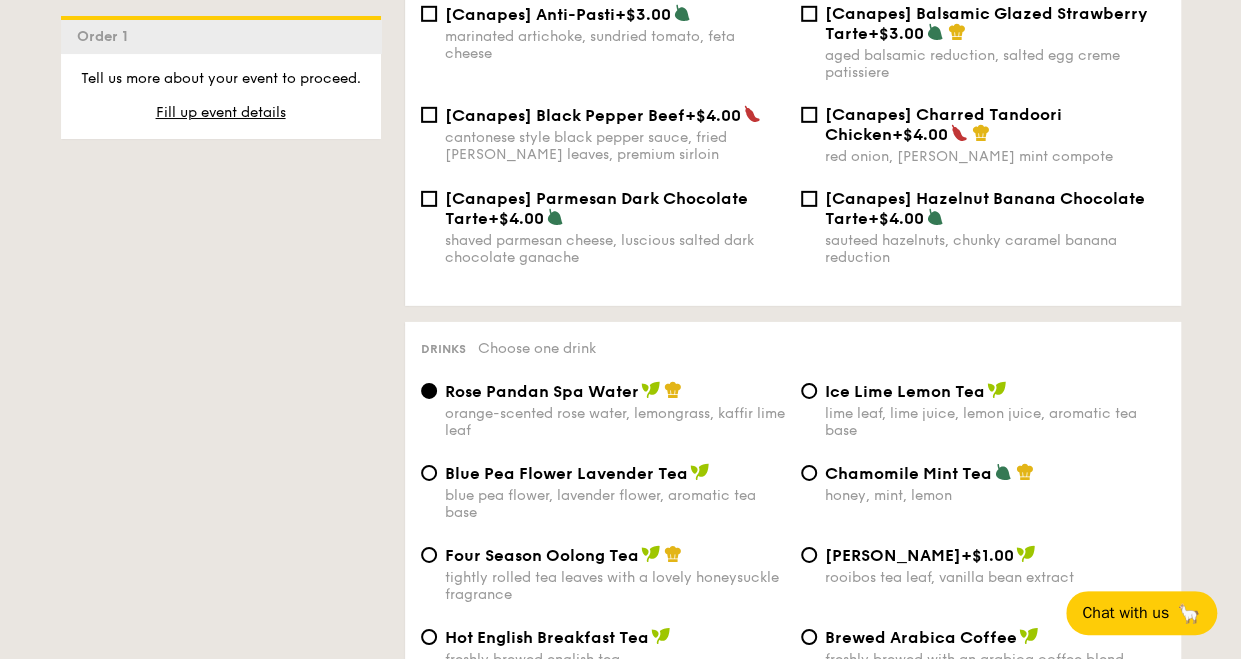 scroll, scrollTop: 3200, scrollLeft: 0, axis: vertical 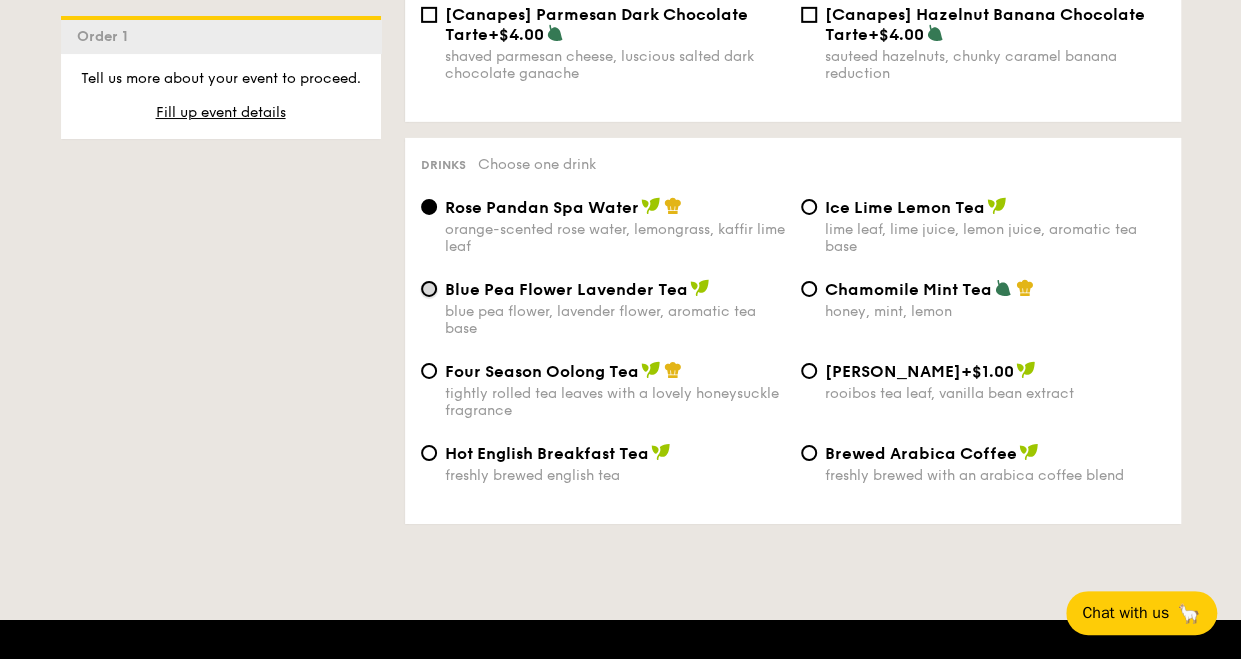 click on "Blue Pea Flower Lavender Tea blue pea flower, lavender flower, aromatic tea base" at bounding box center [429, 289] 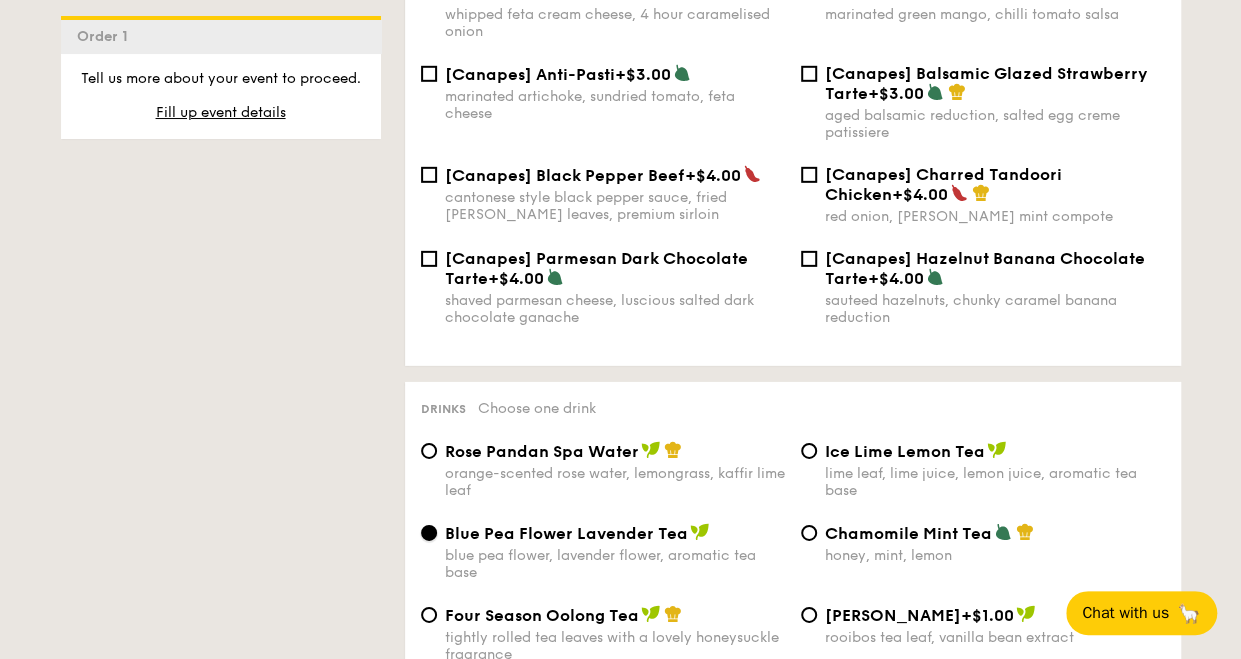 scroll, scrollTop: 2900, scrollLeft: 0, axis: vertical 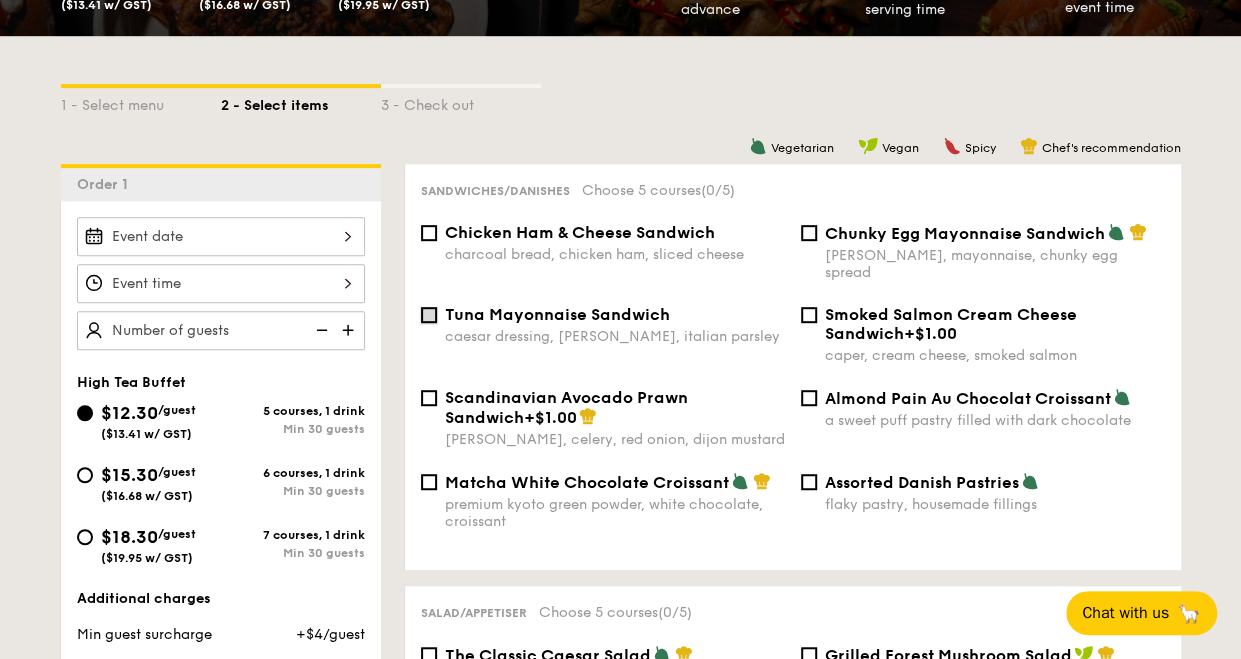click on "Tuna Mayonnaise Sandwich caesar dressing, gherkin, italian parsley" at bounding box center [429, 315] 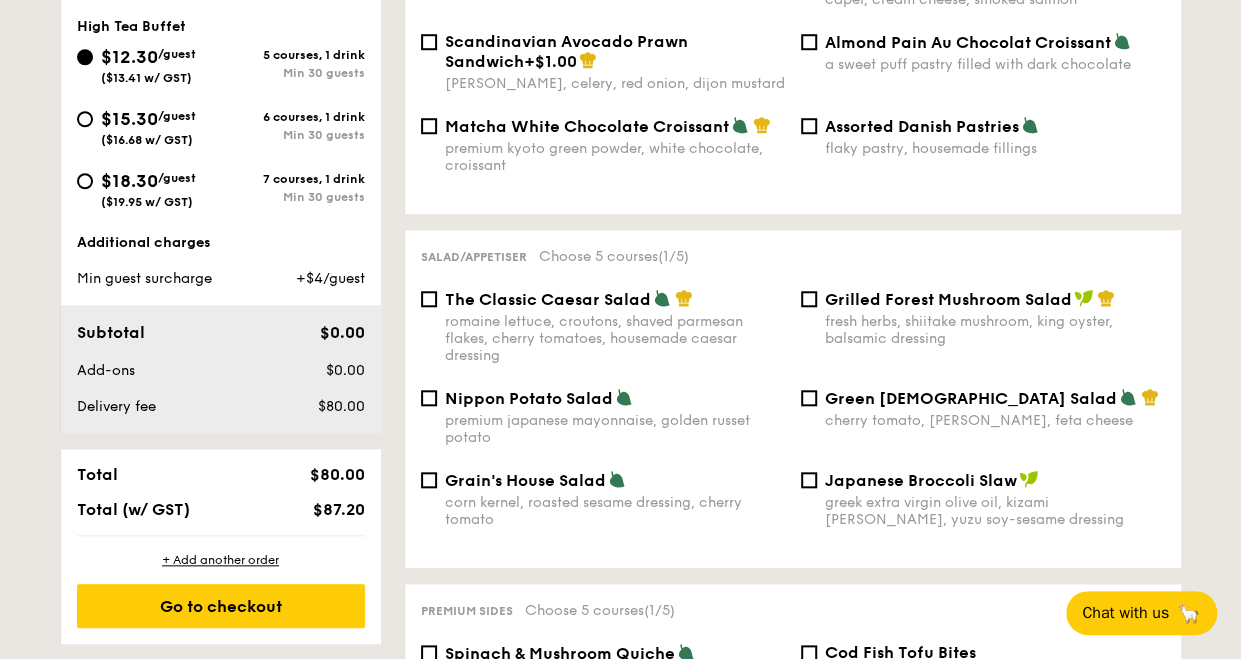 scroll, scrollTop: 800, scrollLeft: 0, axis: vertical 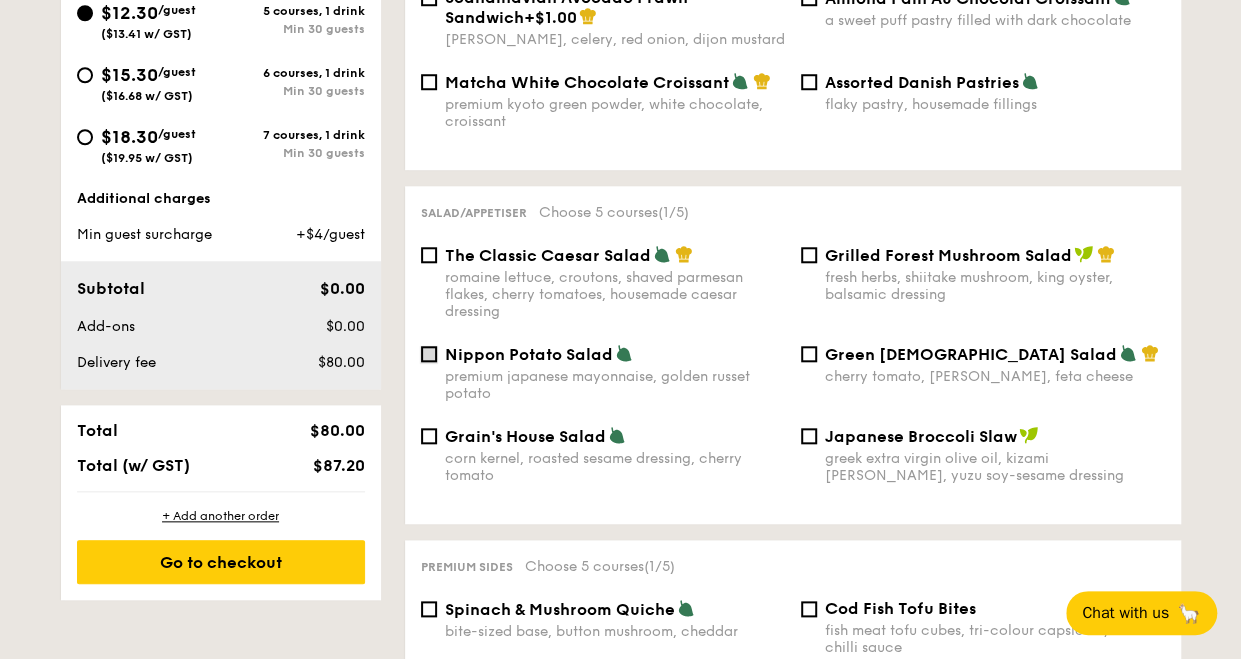 click on "Nippon Potato Salad premium japanese mayonnaise, golden russet potato" at bounding box center (429, 354) 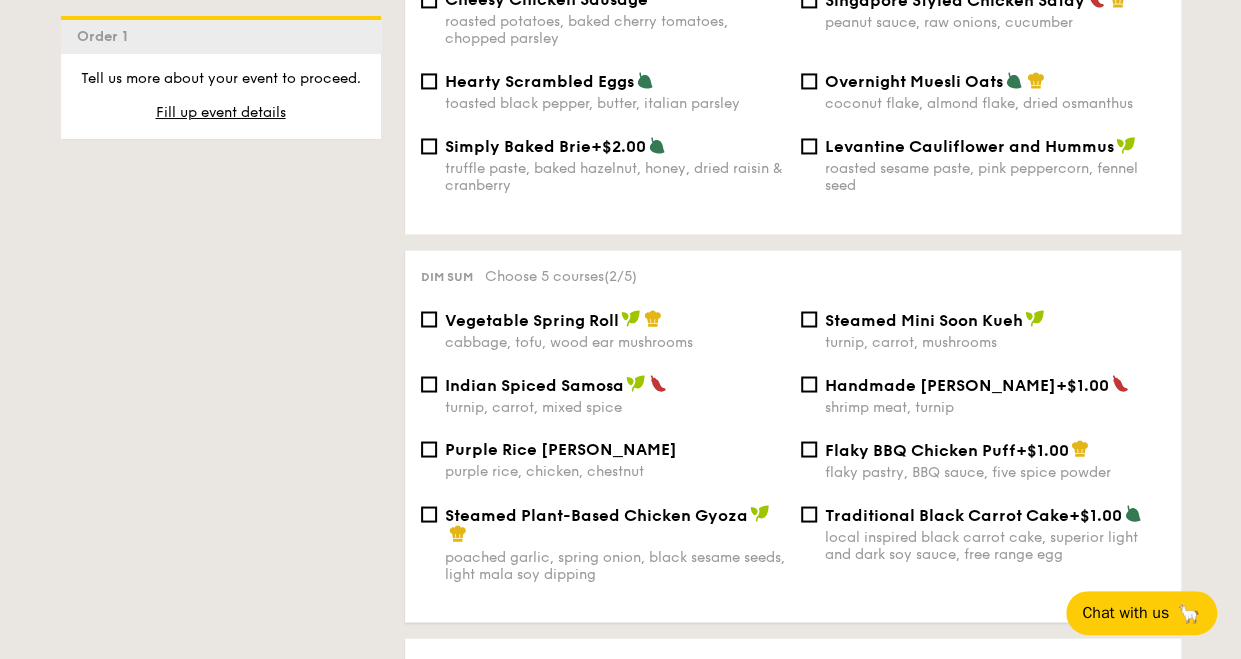 scroll, scrollTop: 1600, scrollLeft: 0, axis: vertical 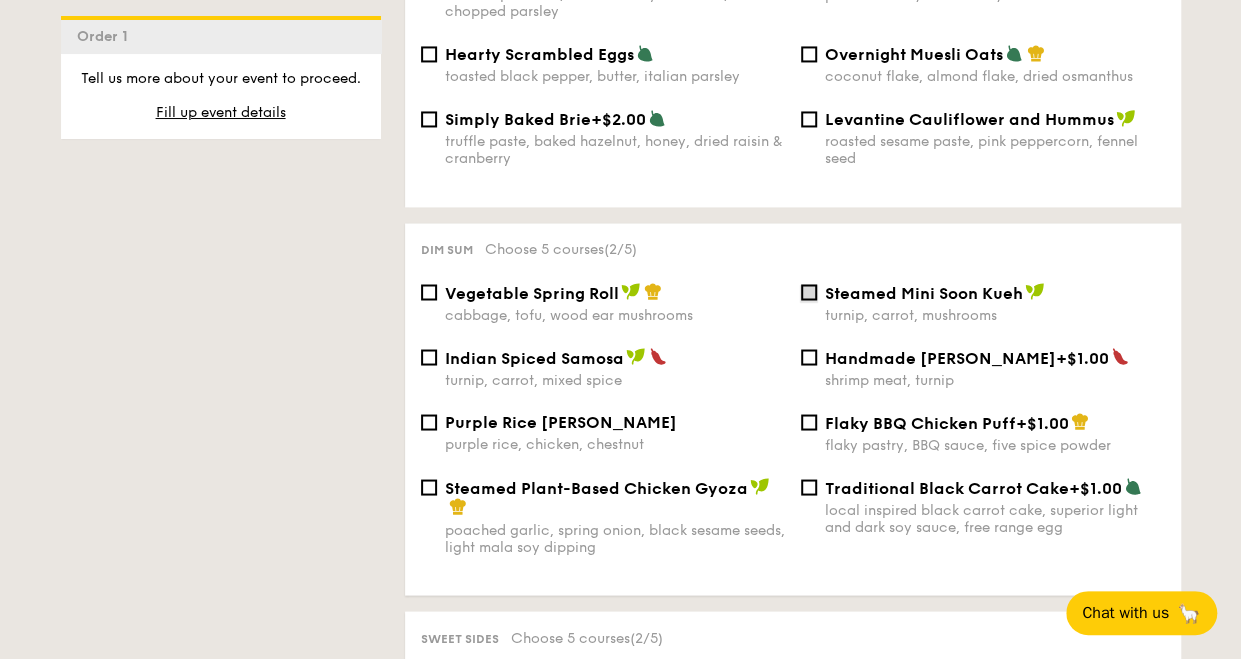 click on "Steamed Mini Soon Kueh turnip, carrot, mushrooms" at bounding box center (809, 292) 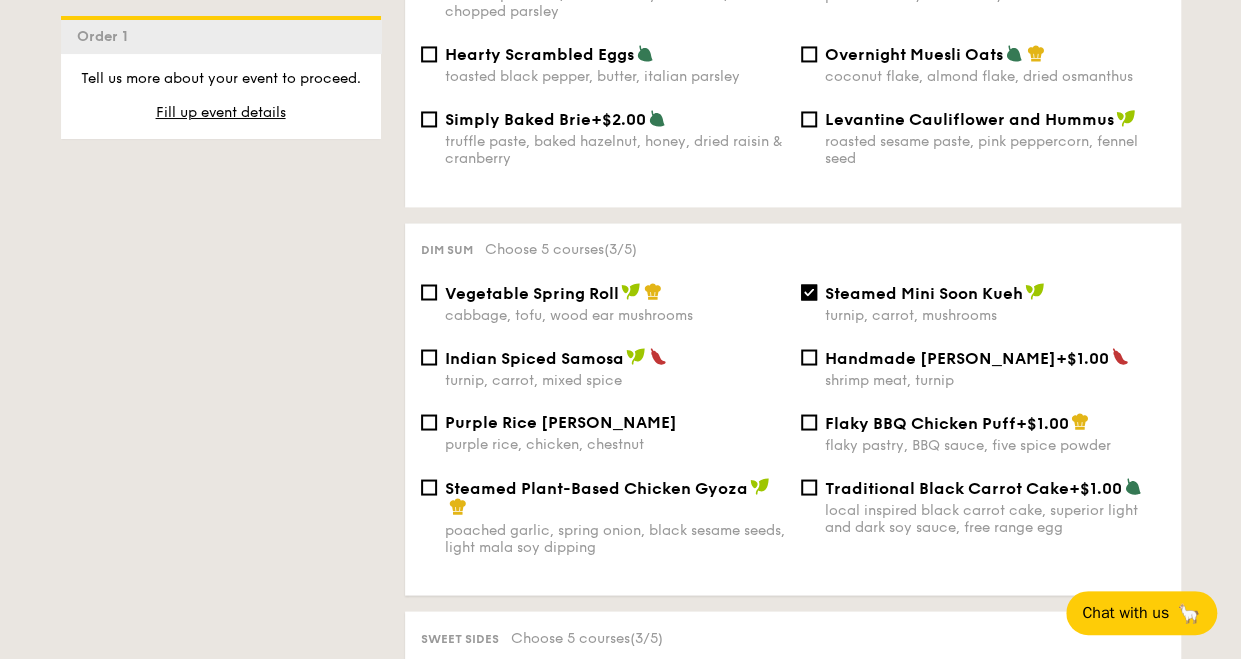 click on "Traditional Black Carrot Cake
+$1.00
local inspired black carrot cake, superior light and dark soy sauce, free range egg" at bounding box center (983, 506) 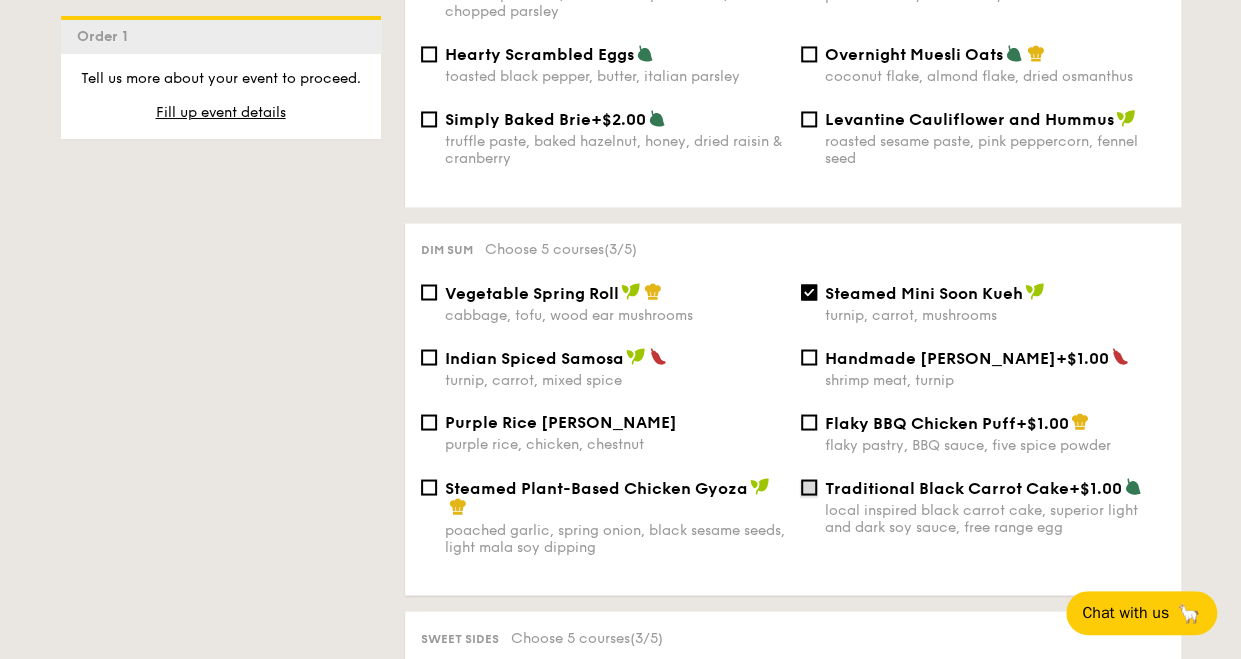 click on "Traditional Black Carrot Cake
+$1.00
local inspired black carrot cake, superior light and dark soy sauce, free range egg" at bounding box center (809, 487) 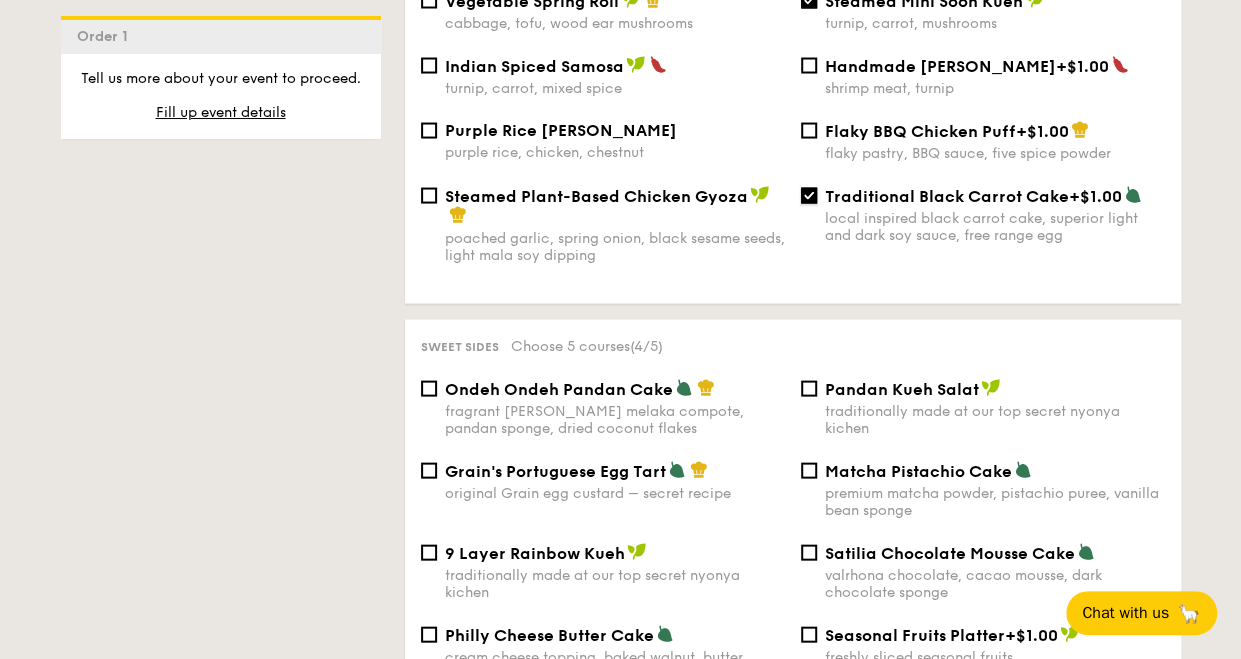 scroll, scrollTop: 2000, scrollLeft: 0, axis: vertical 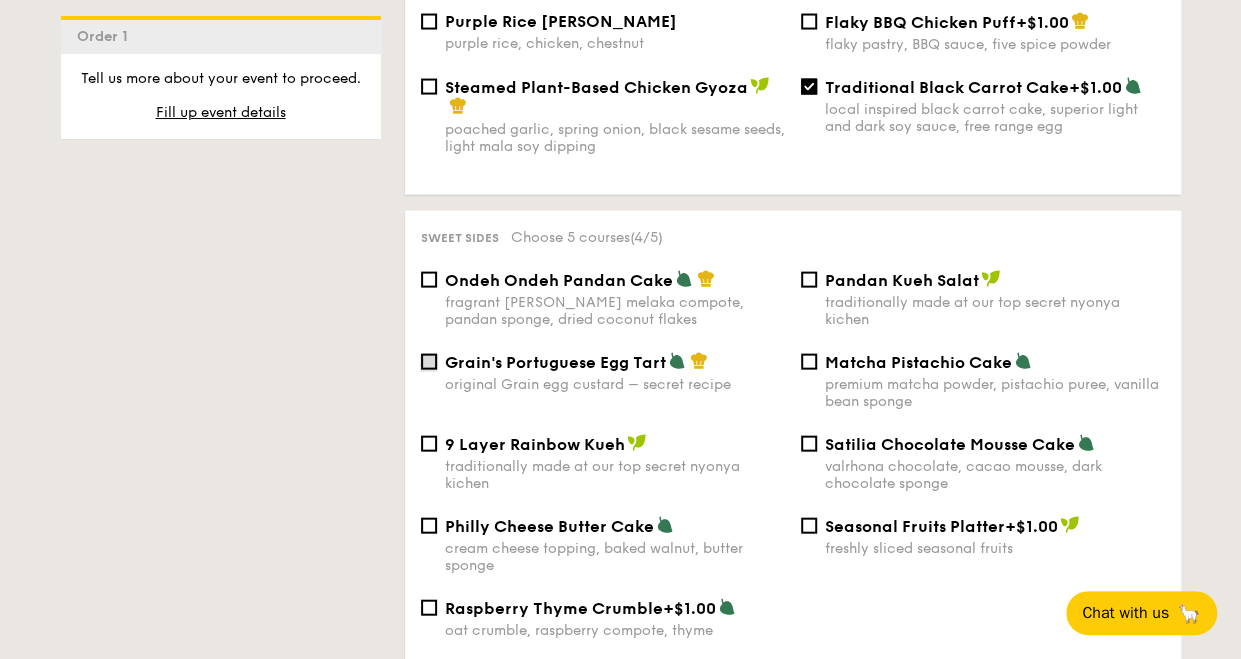 click on "Grain's Portuguese Egg Tart original Grain egg custard – secret recipe" at bounding box center [429, 362] 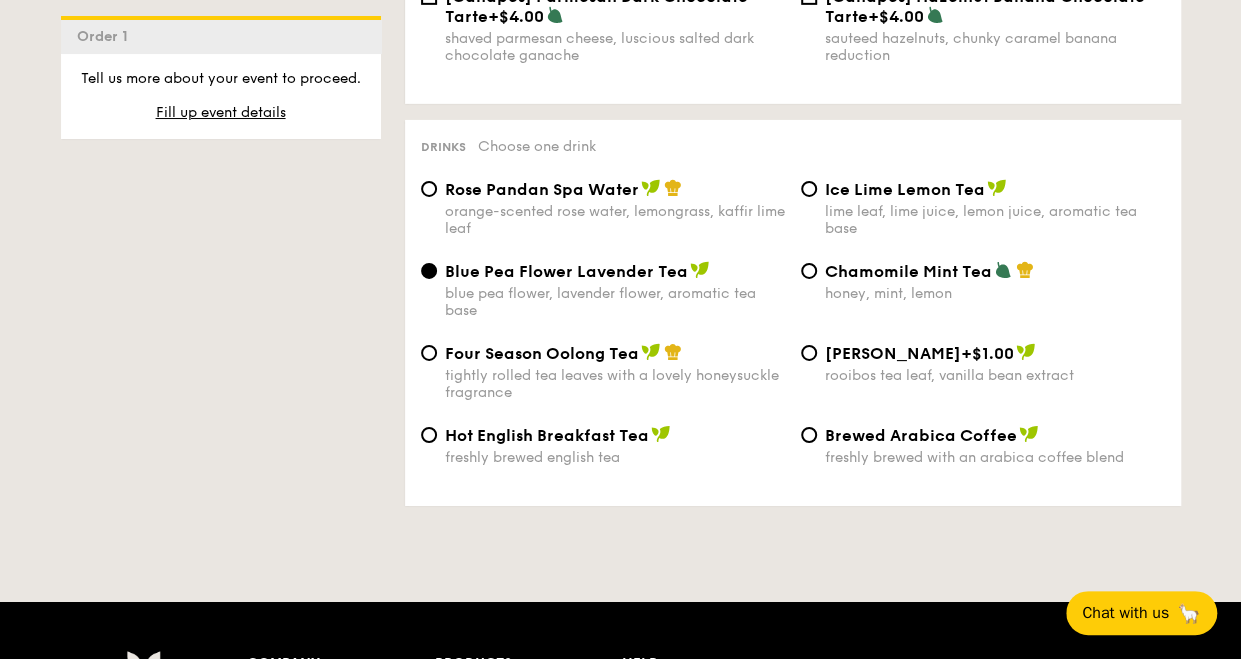scroll, scrollTop: 3300, scrollLeft: 0, axis: vertical 